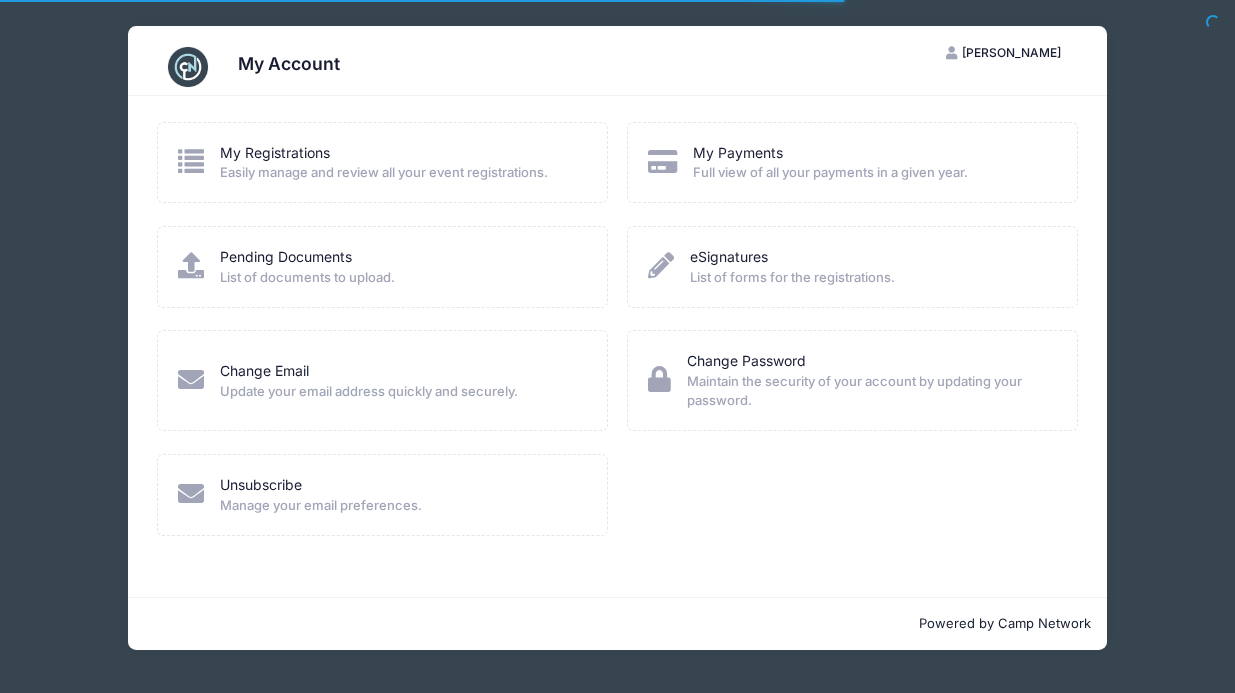 scroll, scrollTop: 0, scrollLeft: 0, axis: both 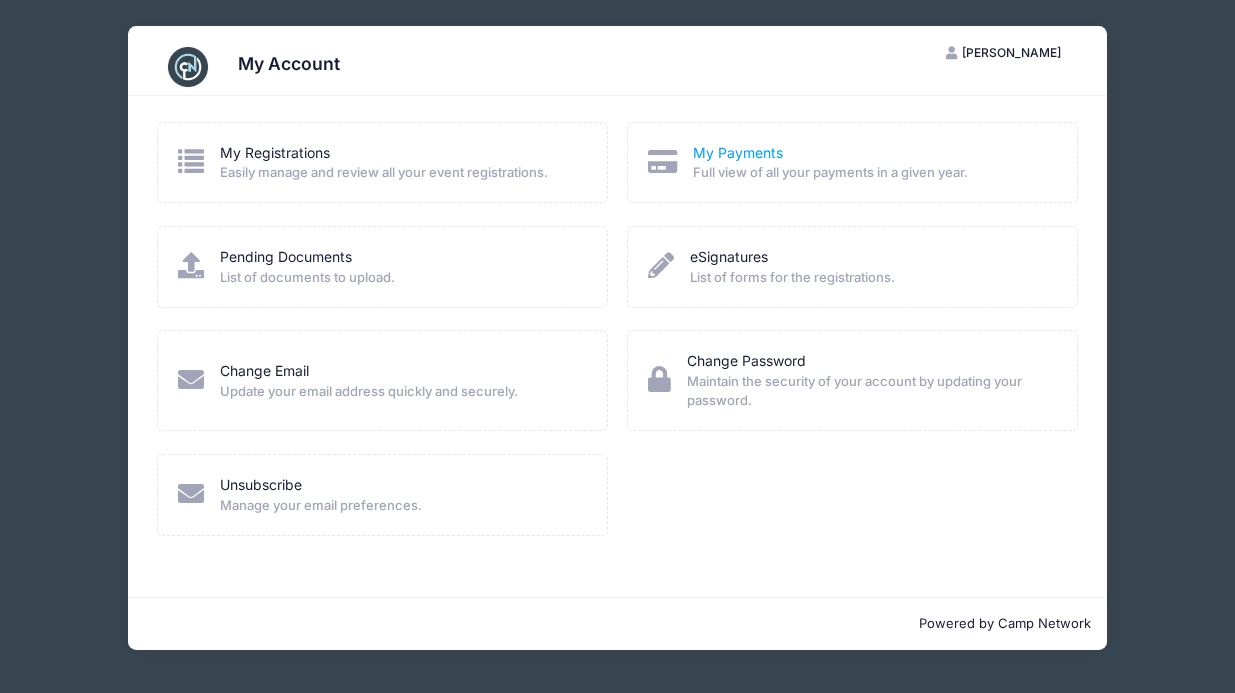 click on "My Payments" at bounding box center (738, 152) 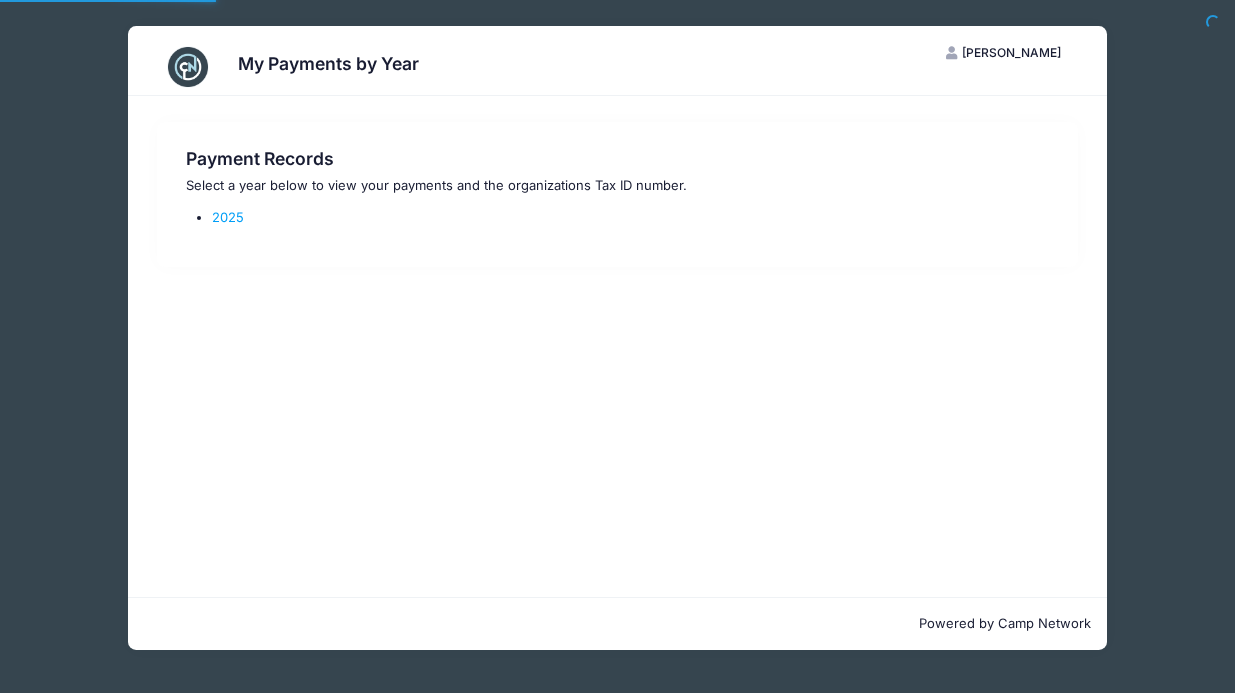 scroll, scrollTop: 0, scrollLeft: 0, axis: both 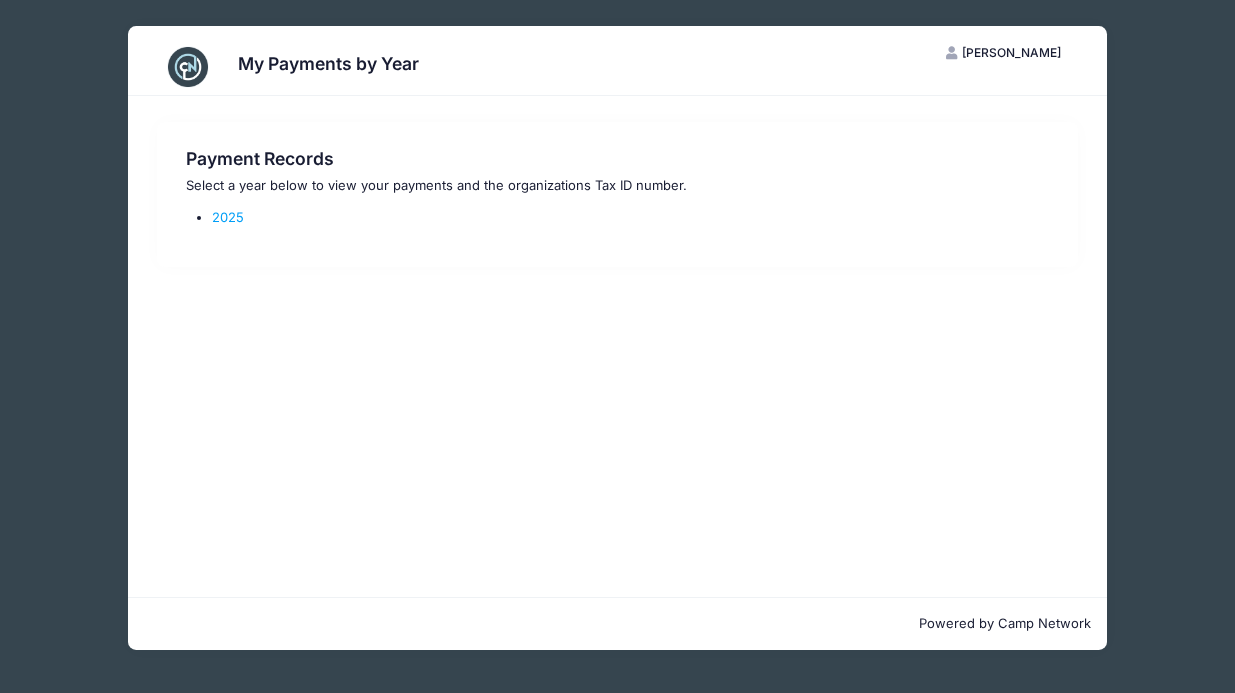 click on "My Payments by Year
LR Lee Rekas      My Account
Logout
Payment Records
Select a year below to view your payments and the organizations Tax ID number.
2025" at bounding box center [617, 338] 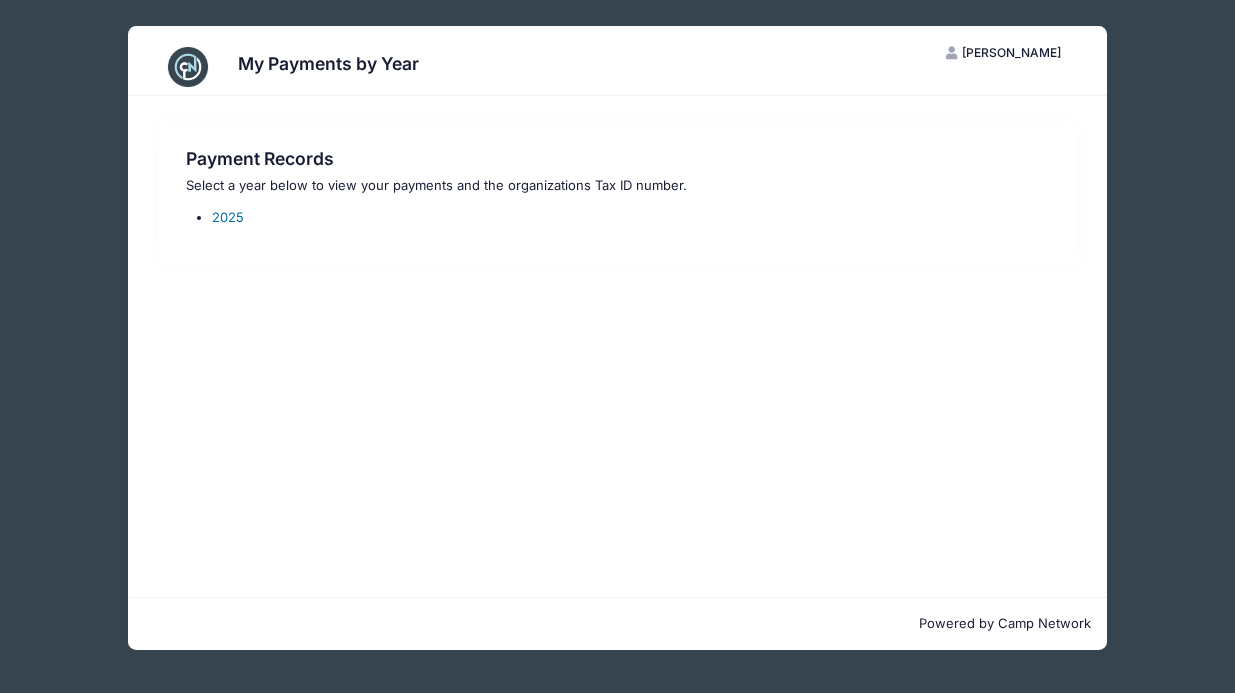 click on "2025" at bounding box center (228, 217) 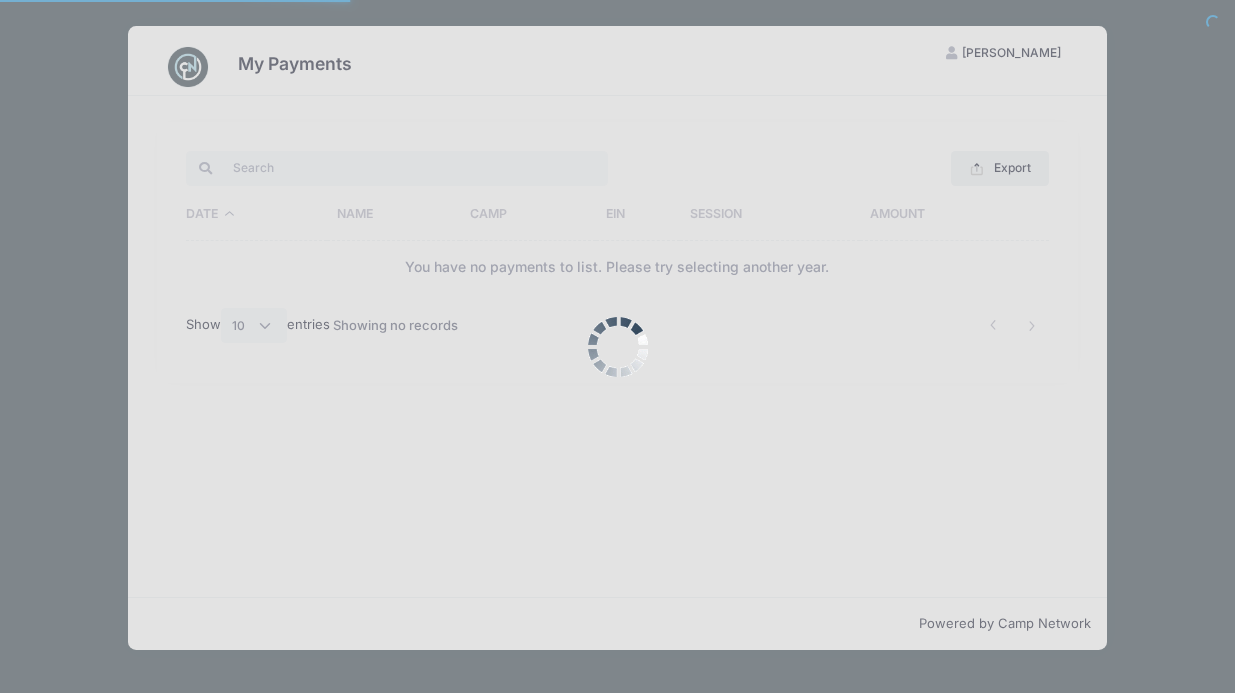 select on "10" 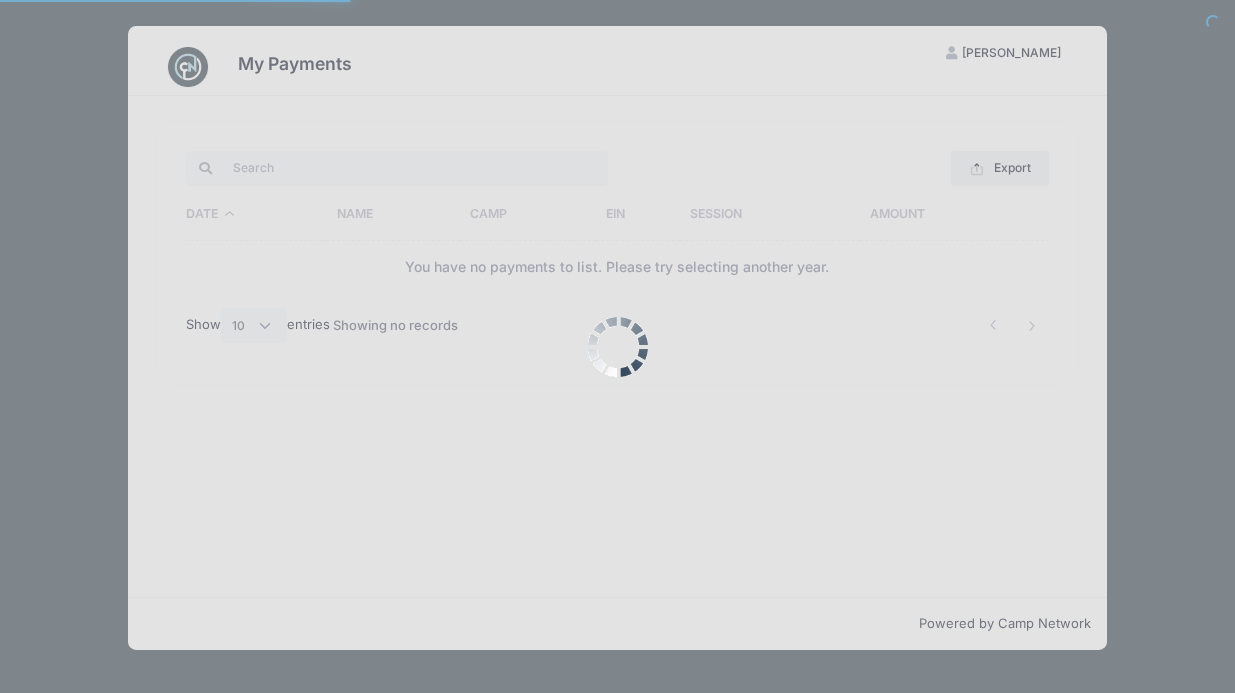 scroll, scrollTop: 0, scrollLeft: 0, axis: both 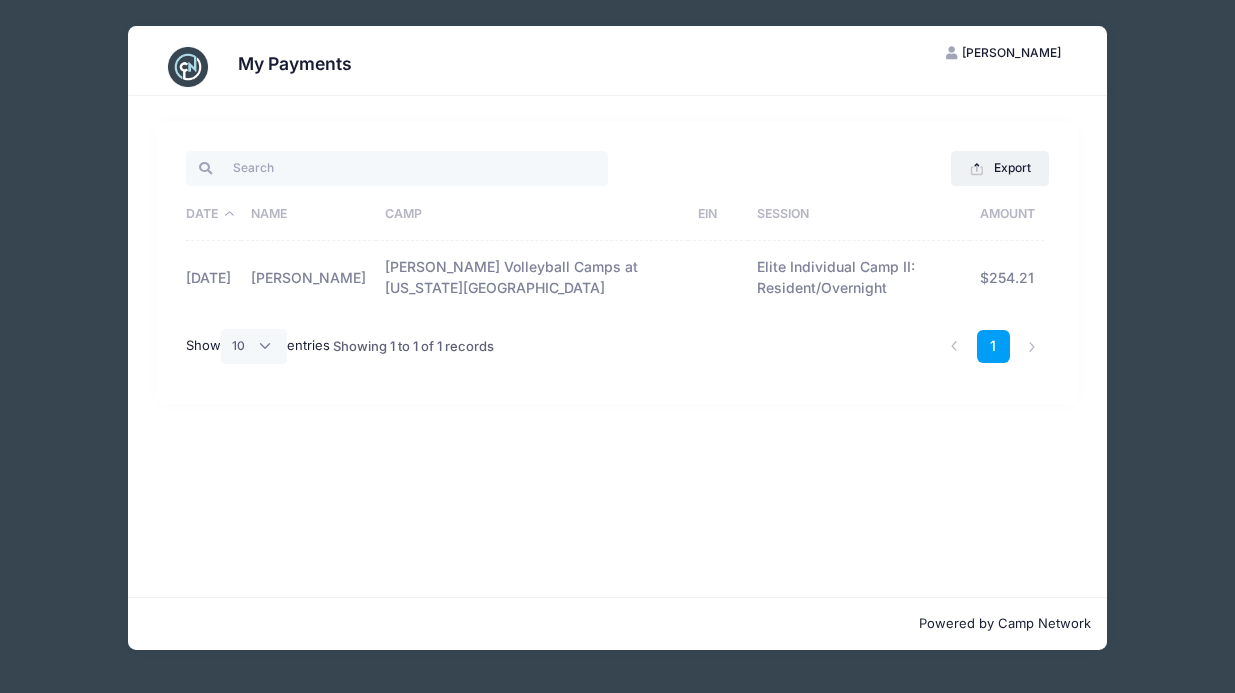 click on "Elite Individual Camp II: Resident/Overnight" at bounding box center [859, 278] 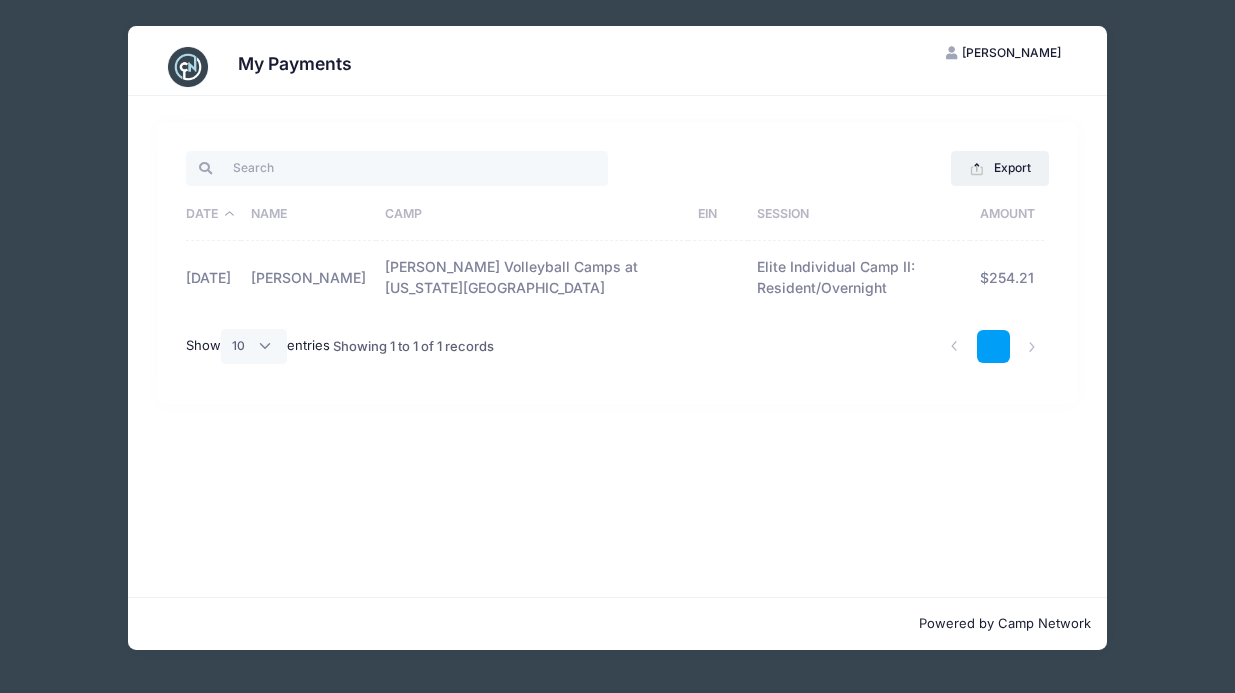 click on "1" at bounding box center [993, 346] 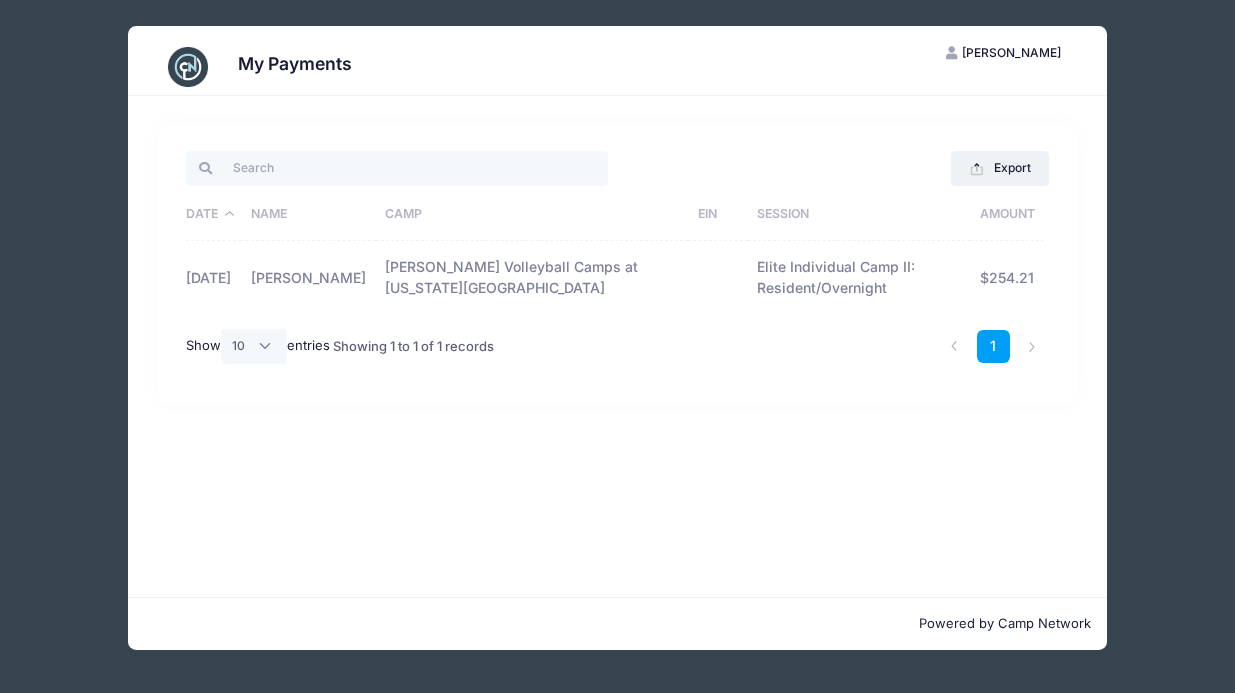 click on "My Payments
LR Lee Rekas      My Account
Logout
Export
Excel CSV Print
Date Name Camp EIN Session Amount
04/17/2025 Madalyn Sheehan" at bounding box center [617, 338] 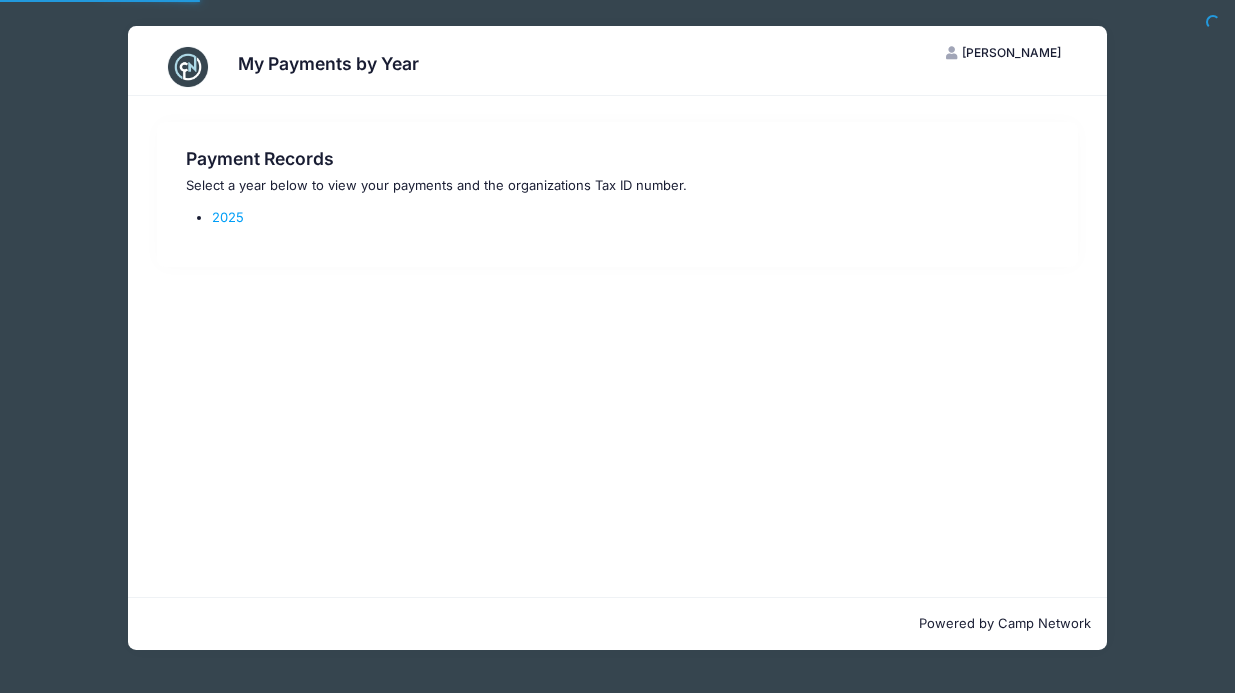 scroll, scrollTop: 0, scrollLeft: 0, axis: both 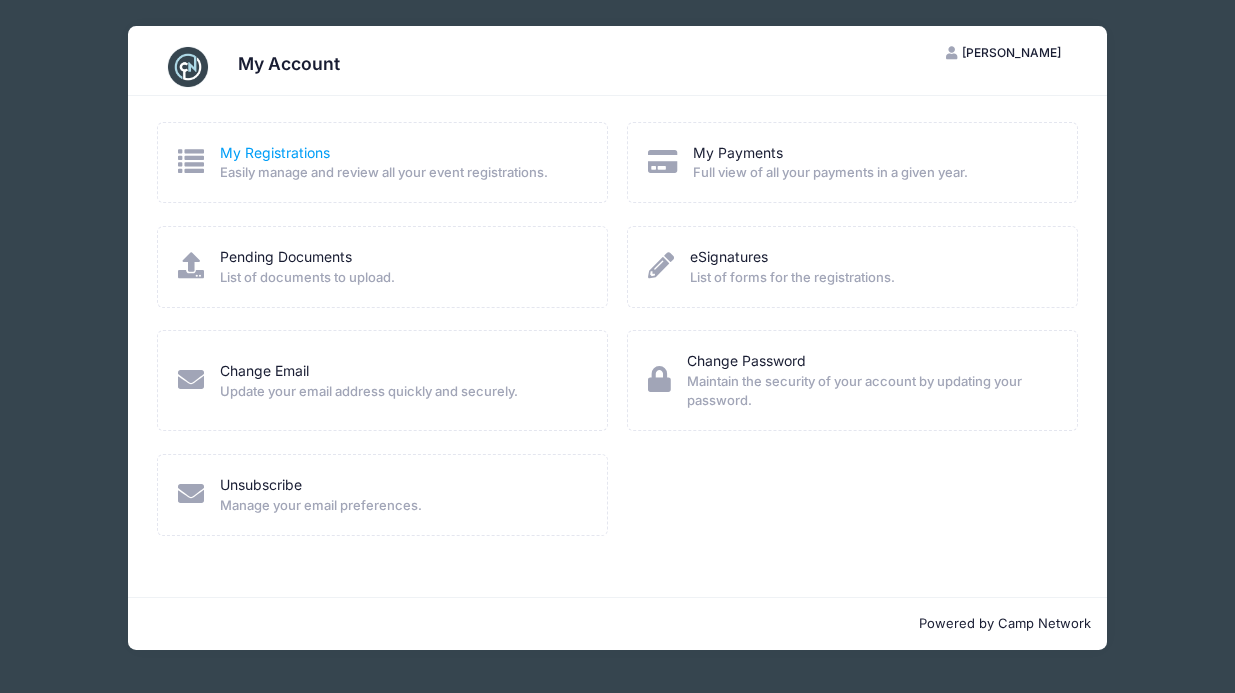 click on "My Registrations" at bounding box center (275, 152) 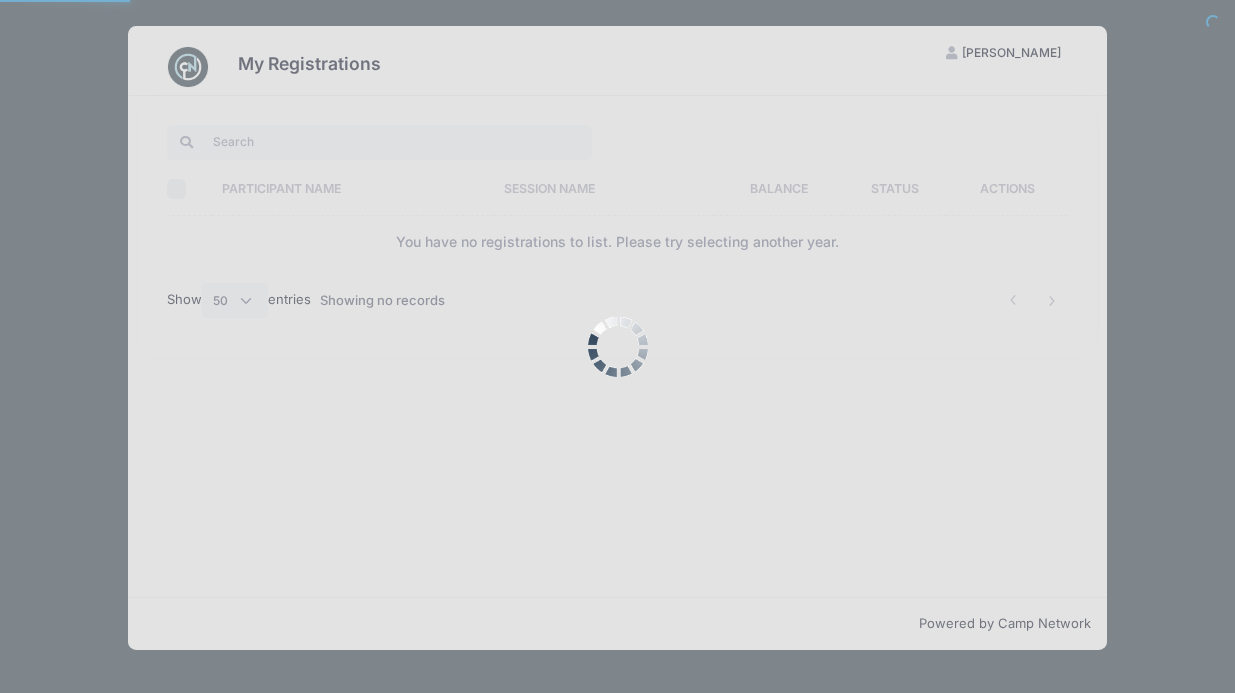 select on "50" 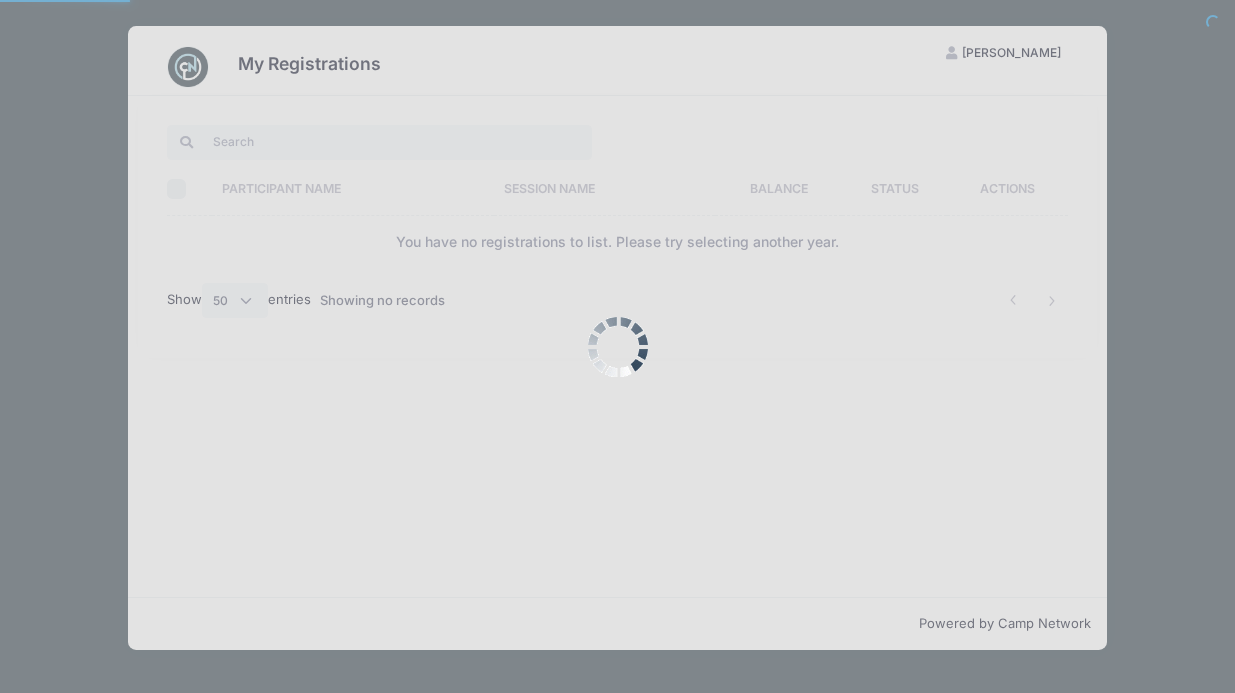 scroll, scrollTop: 0, scrollLeft: 0, axis: both 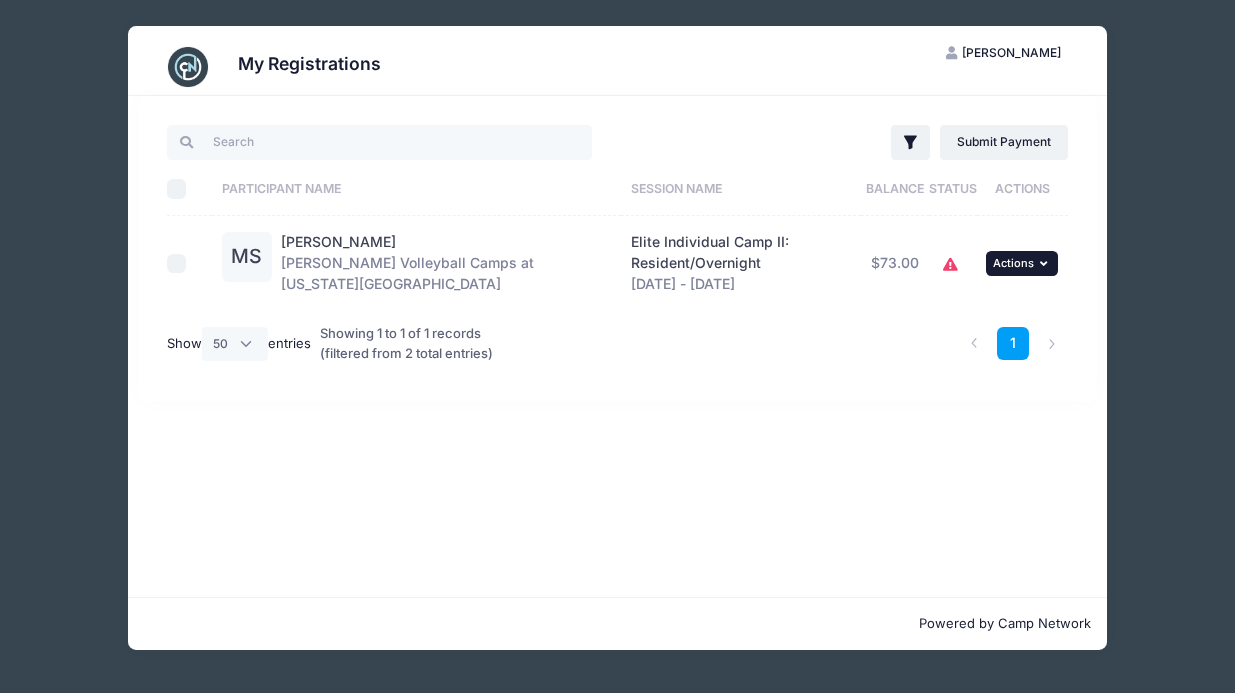 click on "Actions" at bounding box center (1013, 263) 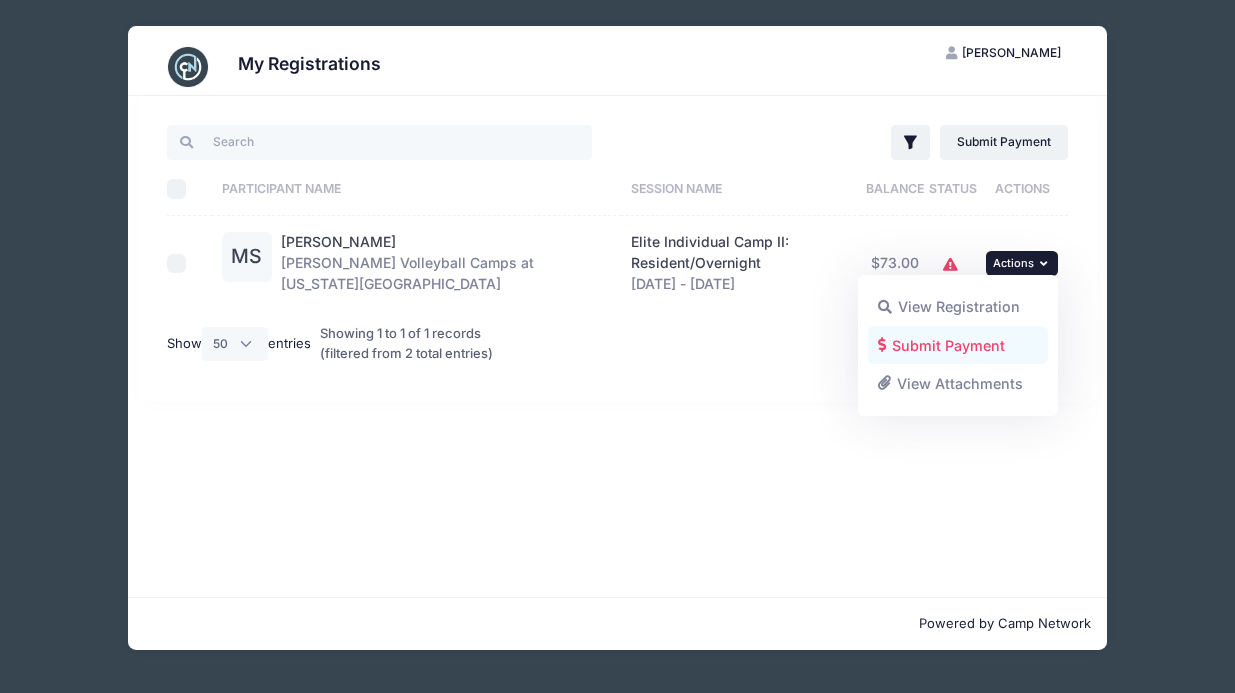 click on "Submit Payment" at bounding box center [958, 345] 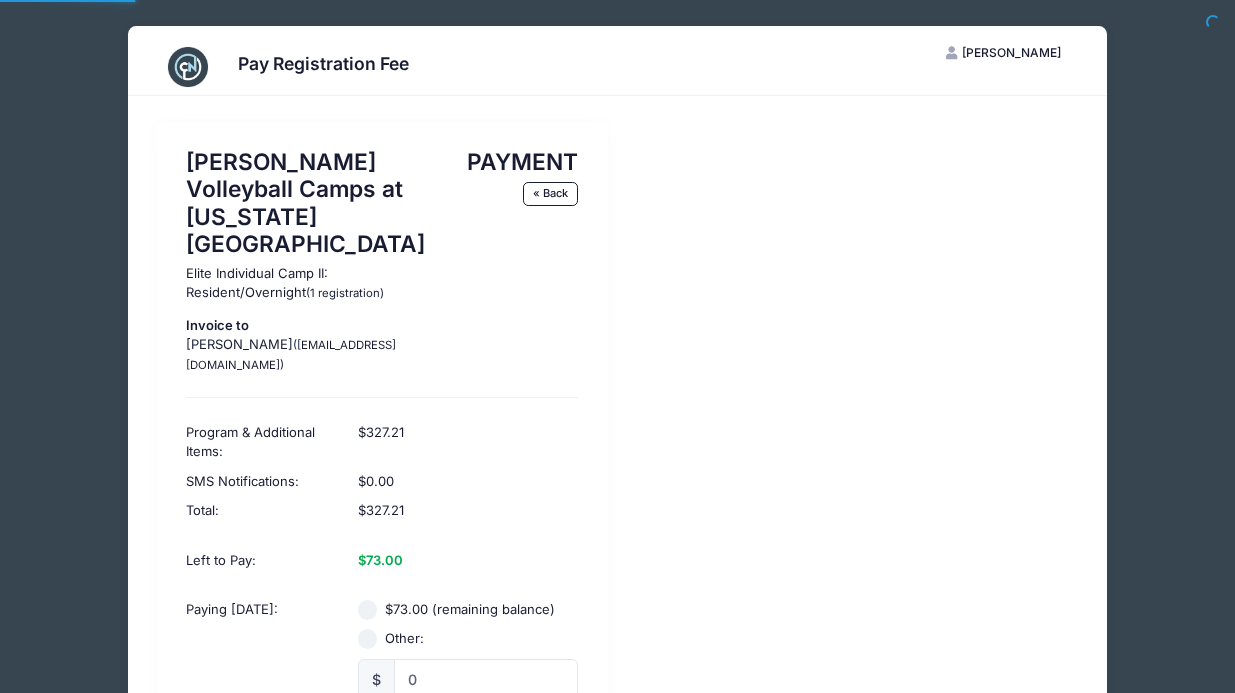 scroll, scrollTop: 0, scrollLeft: 0, axis: both 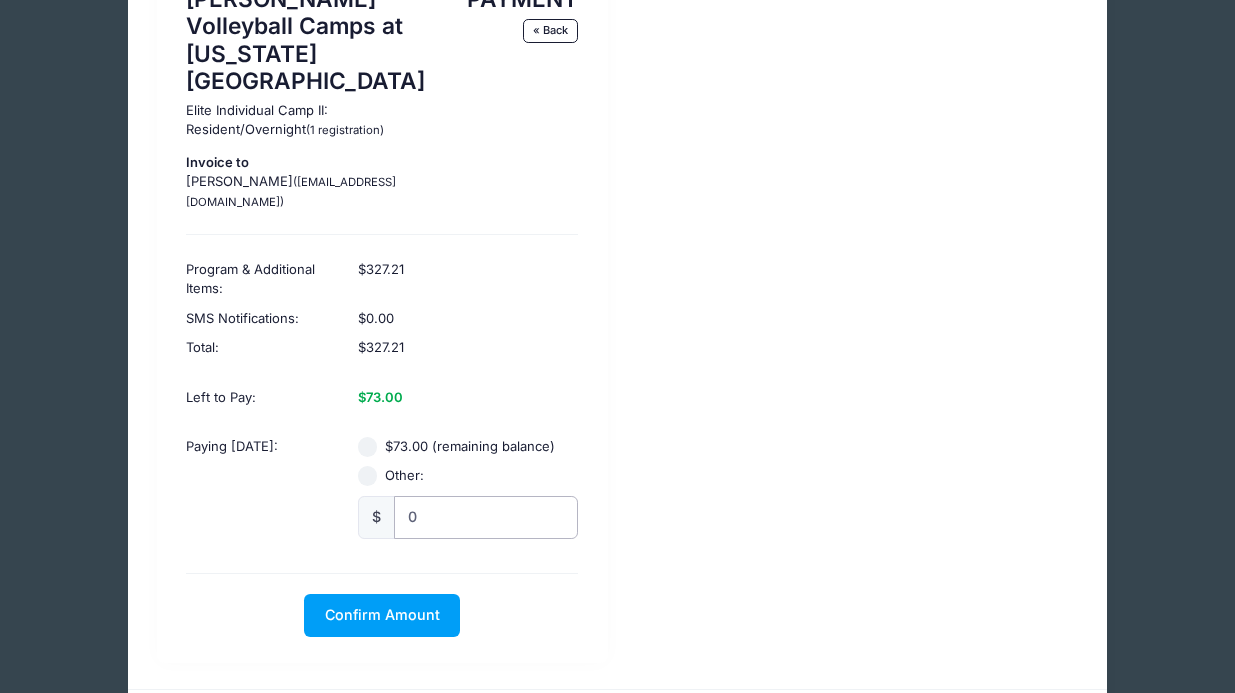 radio on "true" 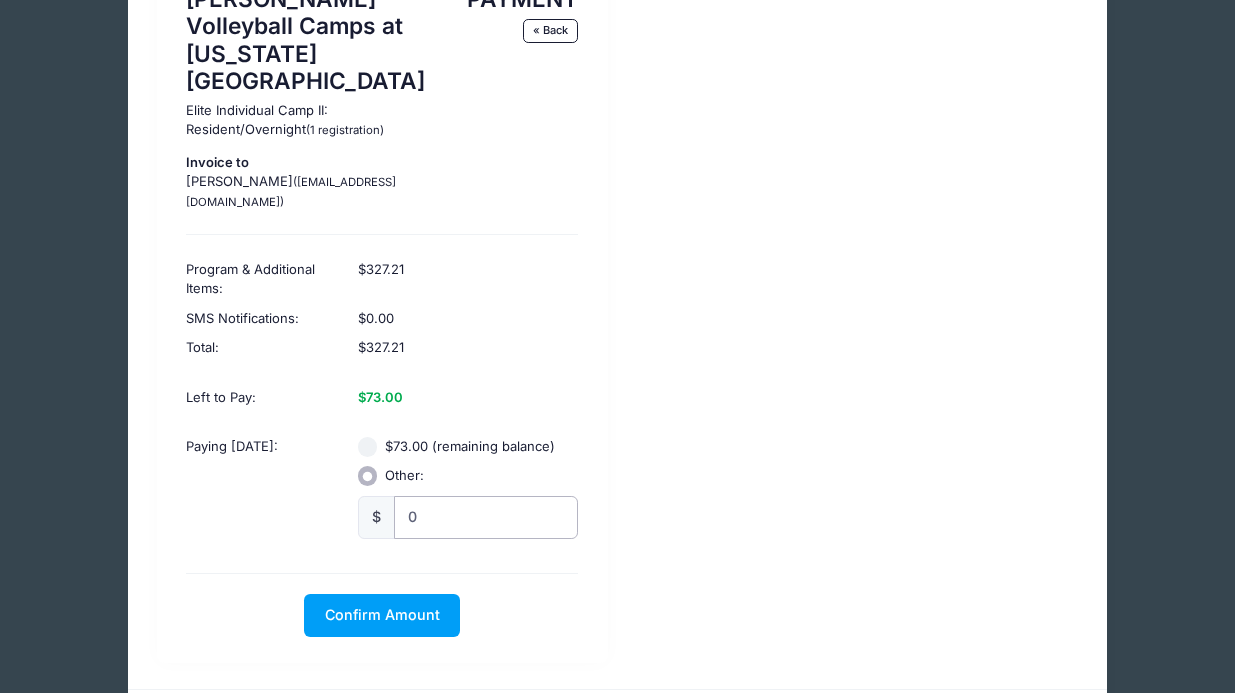 click on "0" at bounding box center [486, 517] 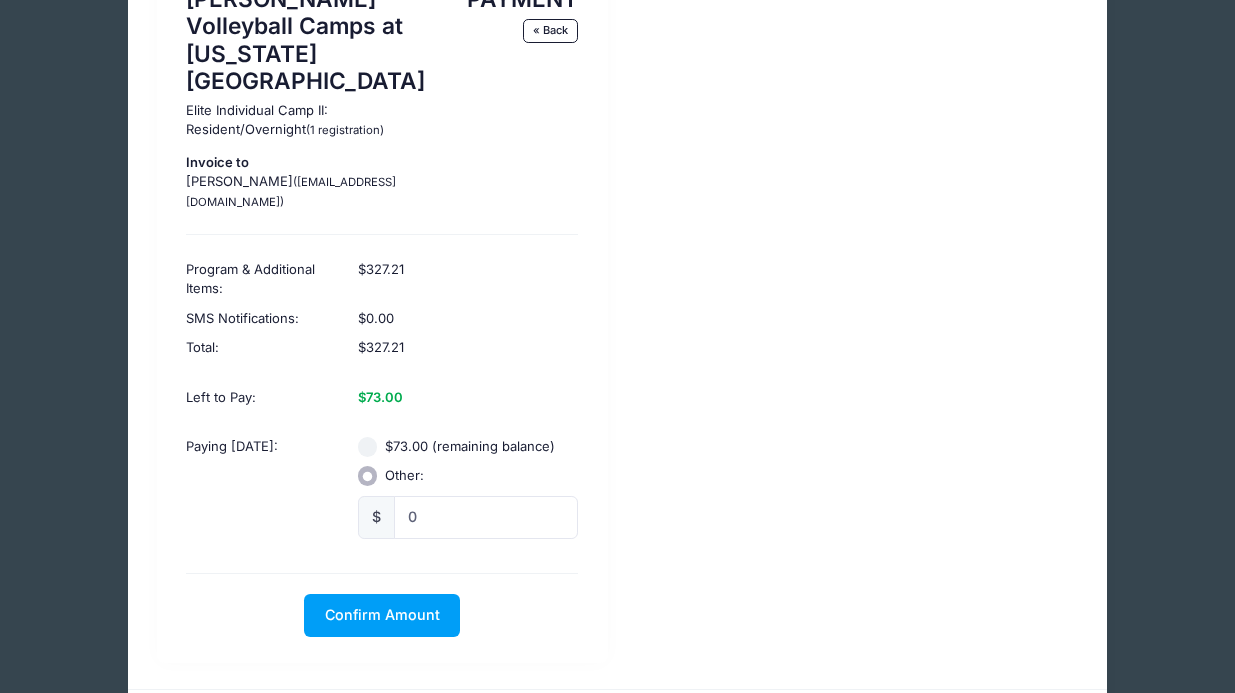 click on "$73.00 (remaining balance)" at bounding box center (470, 447) 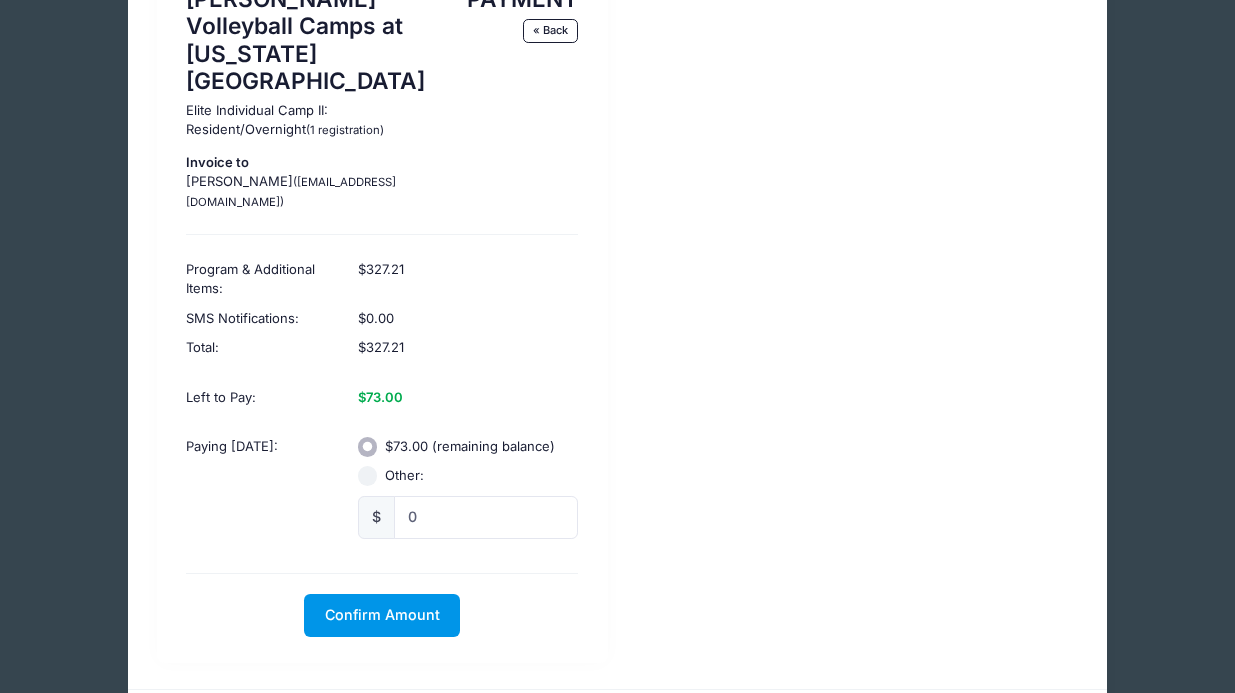 click on "Confirm Amount" at bounding box center [382, 614] 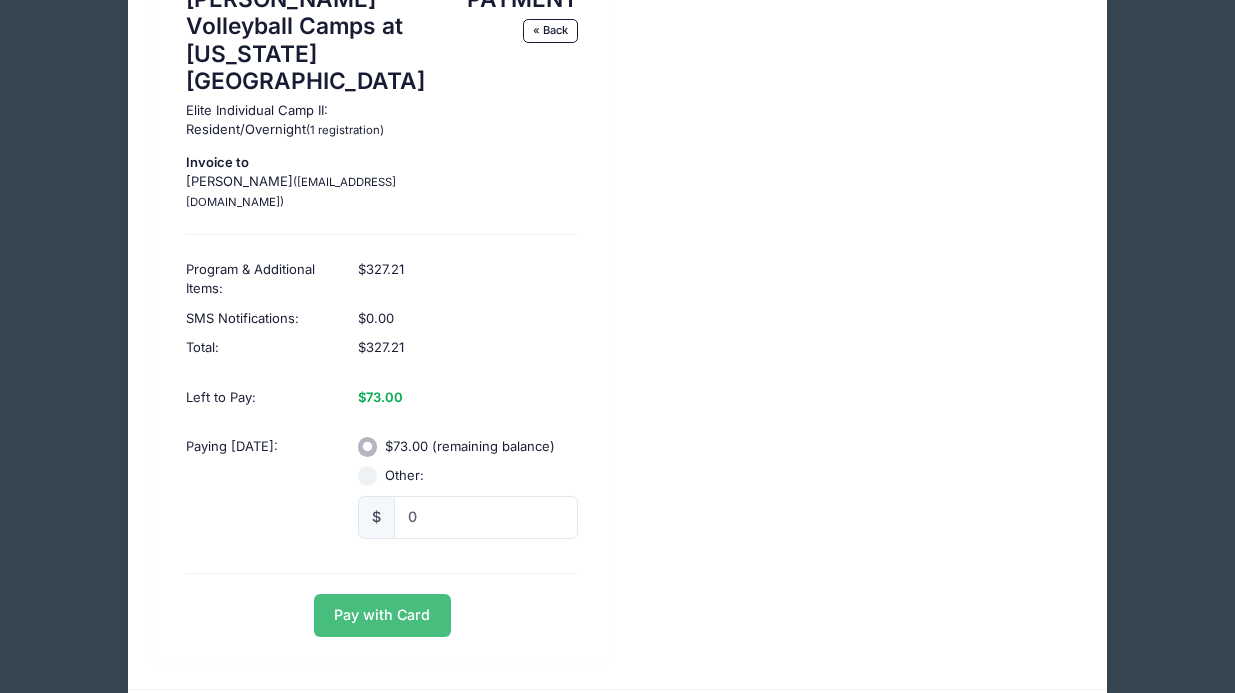 click on "Pay with Card" at bounding box center (382, 615) 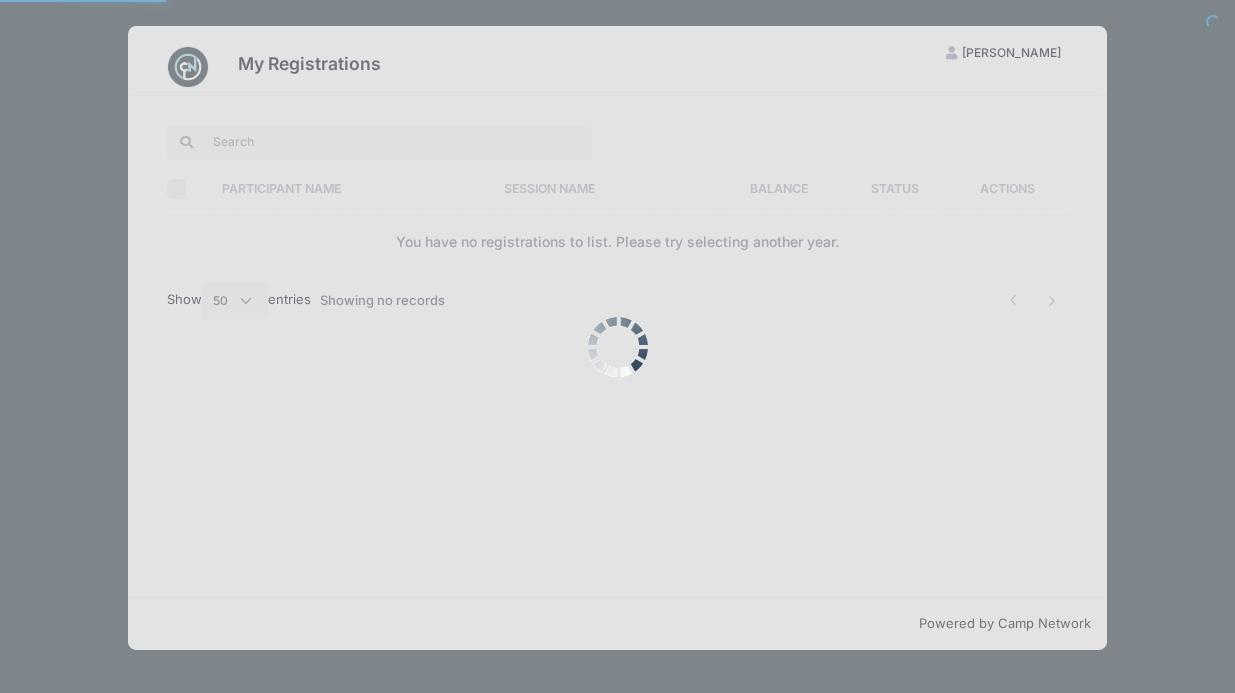 select on "50" 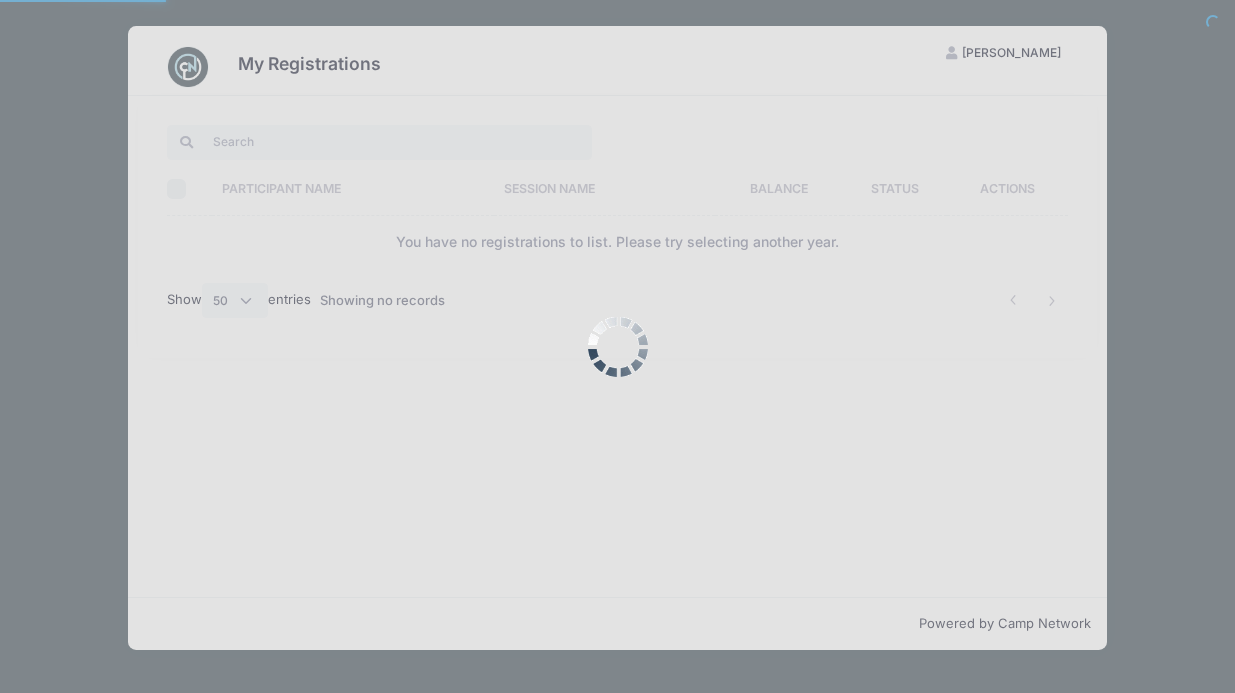 scroll, scrollTop: 0, scrollLeft: 0, axis: both 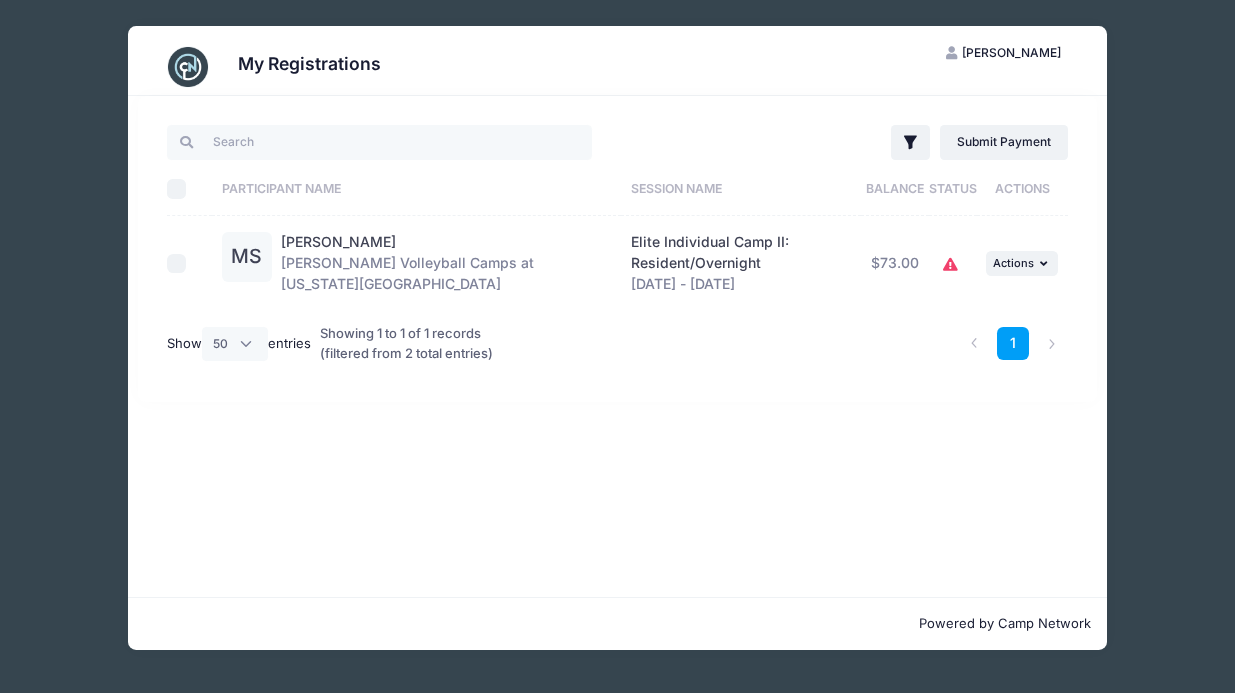 click 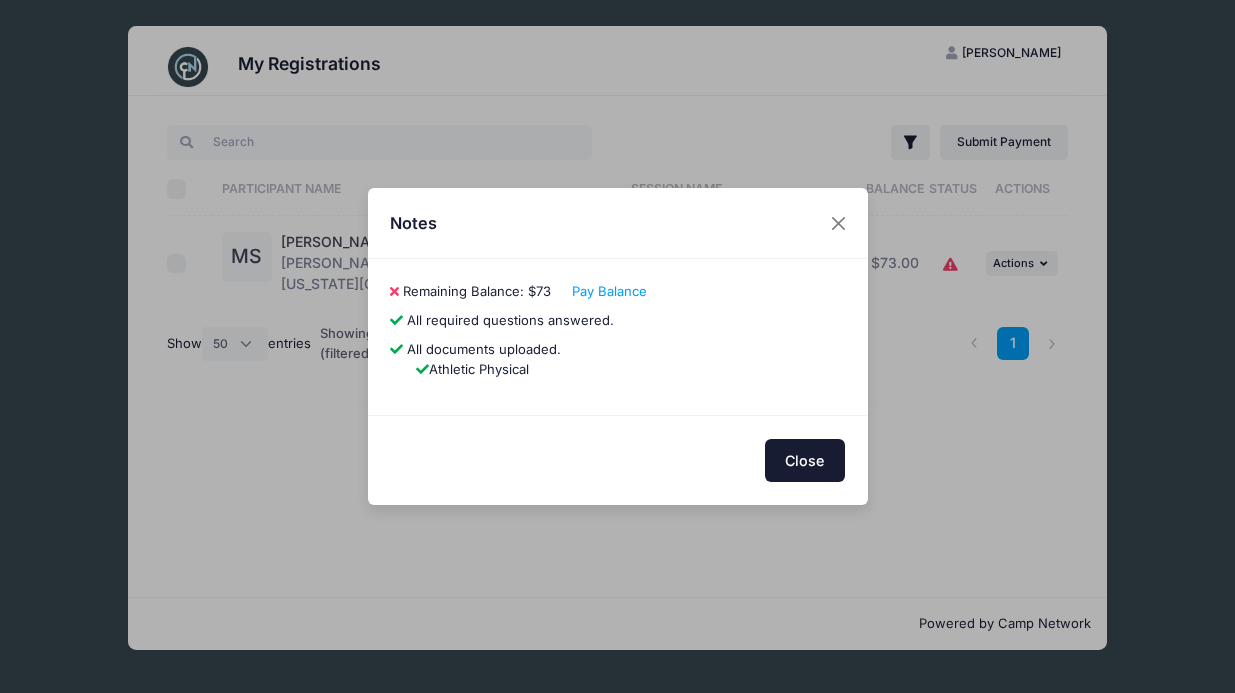 click on "Close" at bounding box center (805, 460) 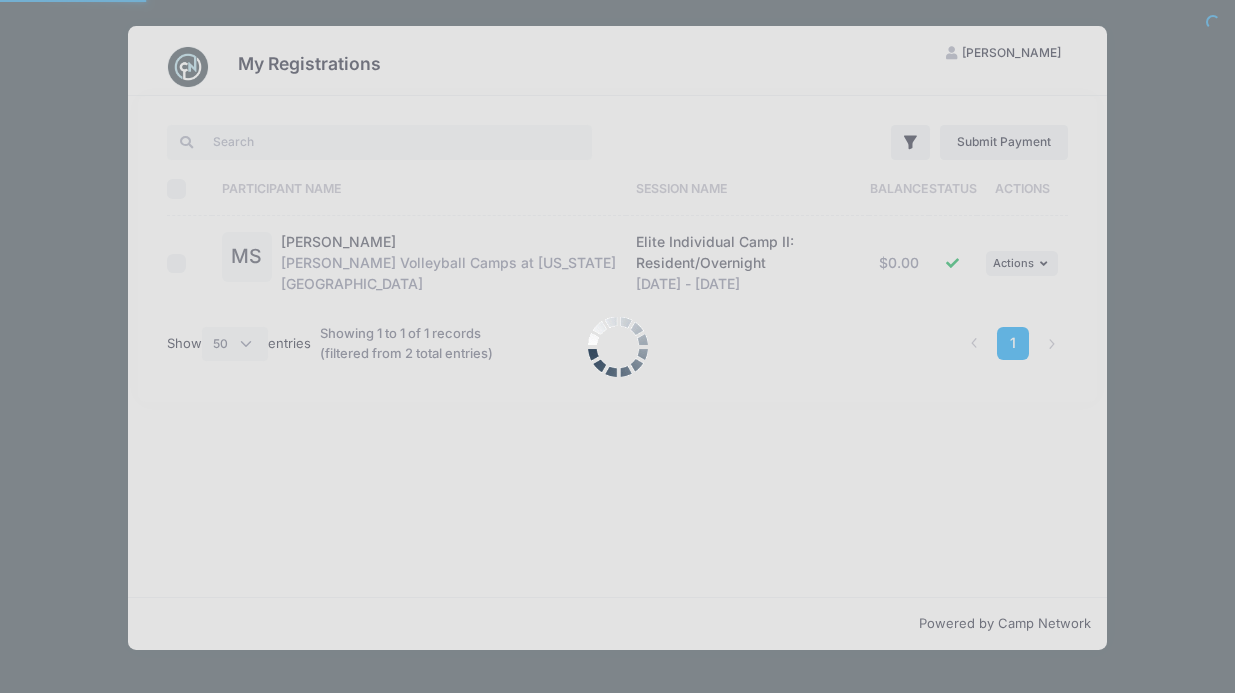 select on "50" 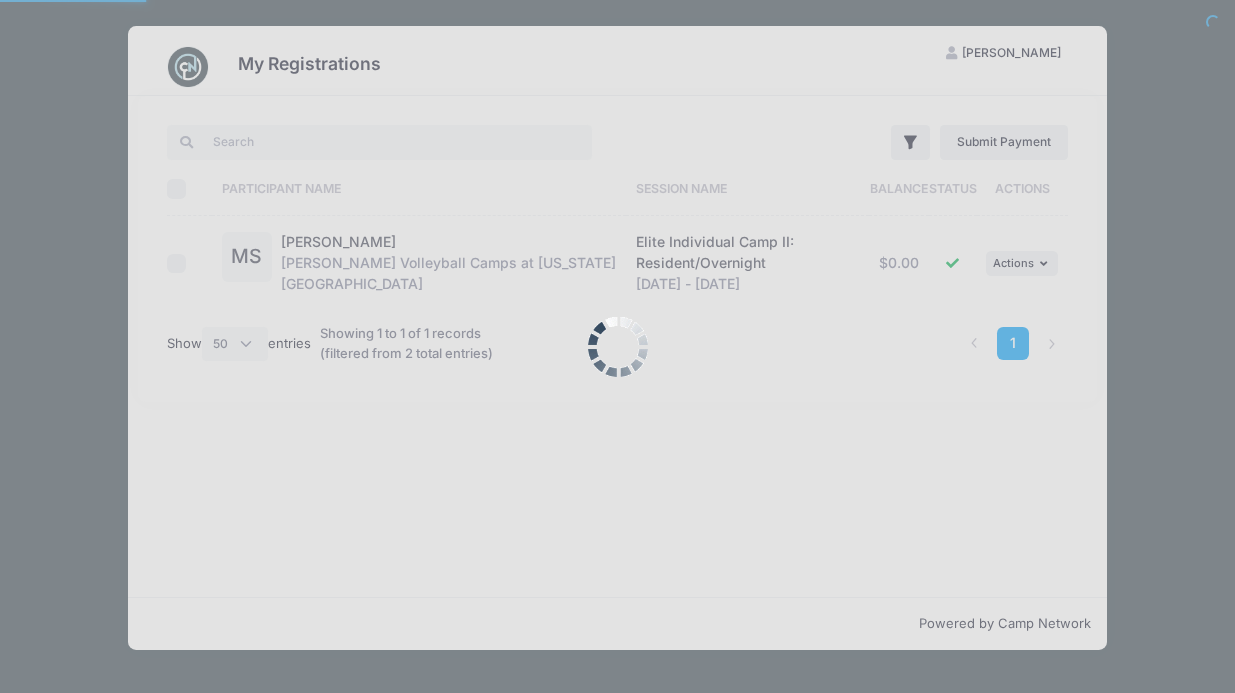 scroll, scrollTop: 0, scrollLeft: 0, axis: both 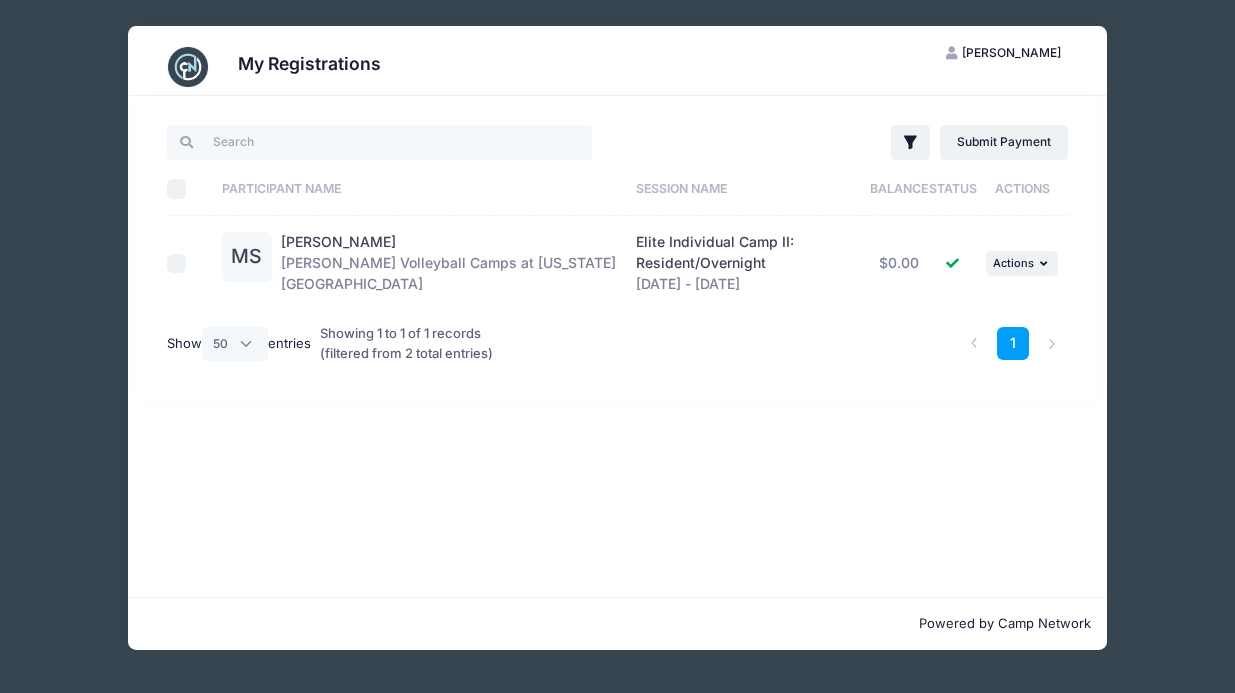 click on "My Registrations
[PERSON_NAME]      My Account
Logout
Filter
Filter Options
Show:
Current Registrations" at bounding box center [617, 338] 